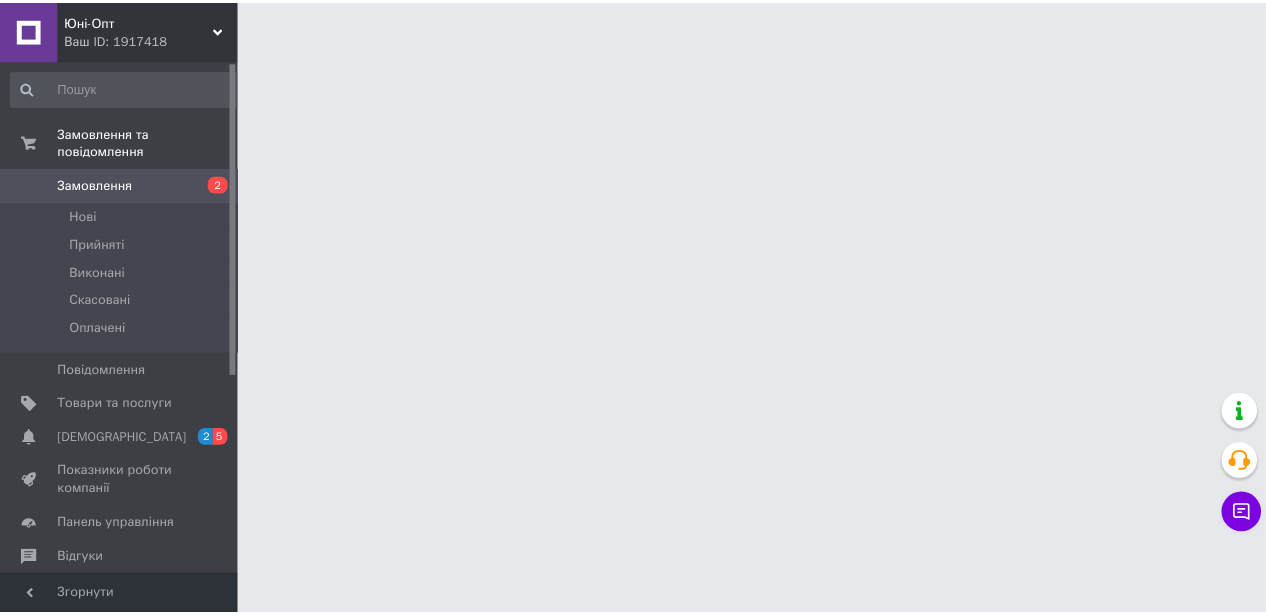 scroll, scrollTop: 0, scrollLeft: 0, axis: both 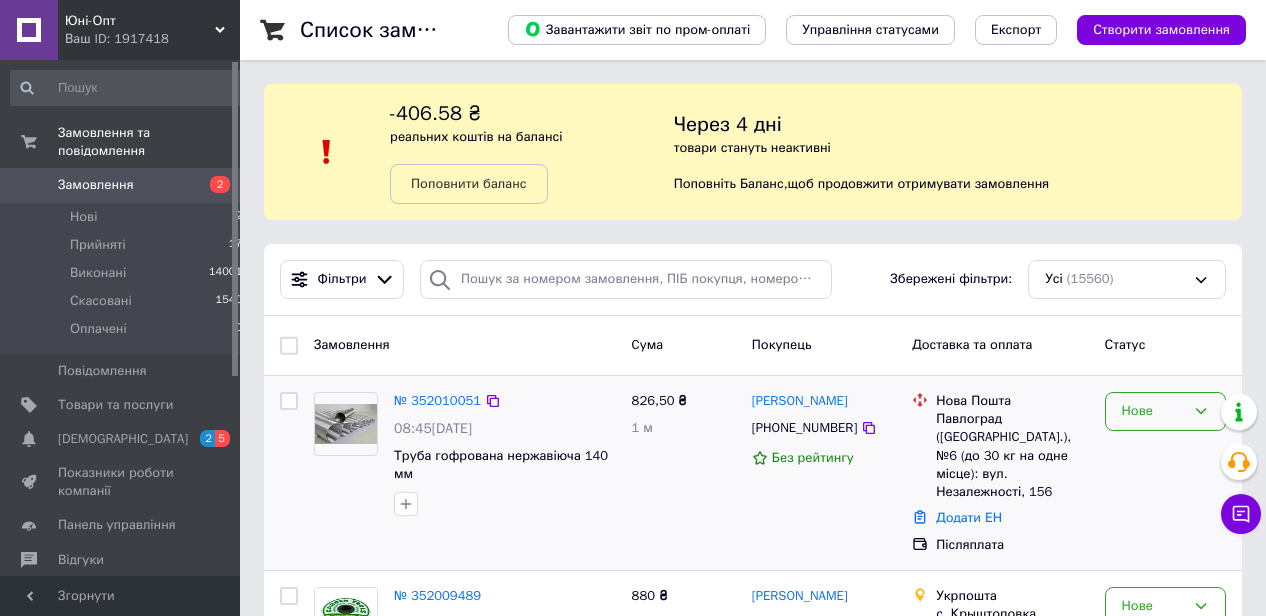 click on "Нове" at bounding box center [1153, 411] 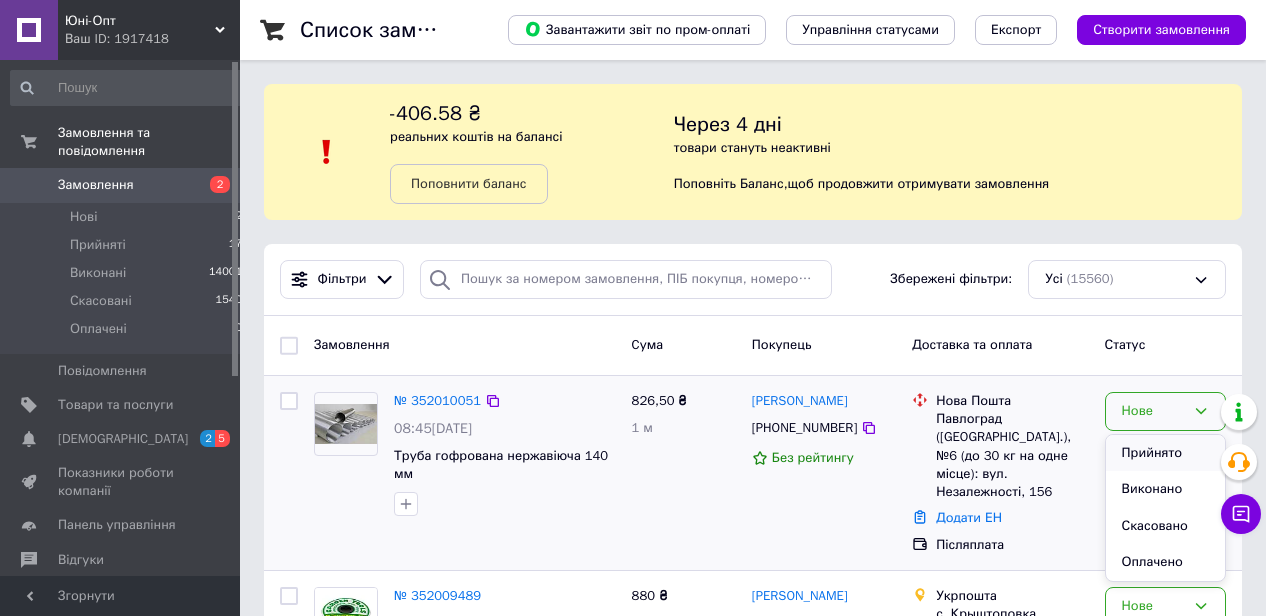 click on "Прийнято" at bounding box center (1165, 453) 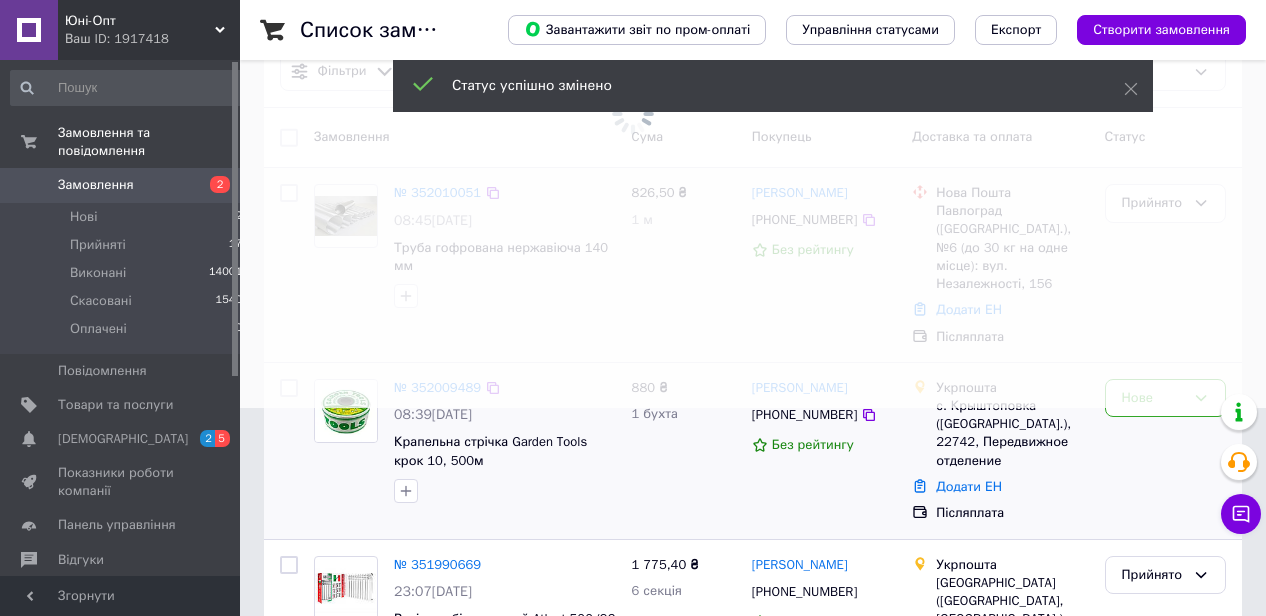 scroll, scrollTop: 312, scrollLeft: 0, axis: vertical 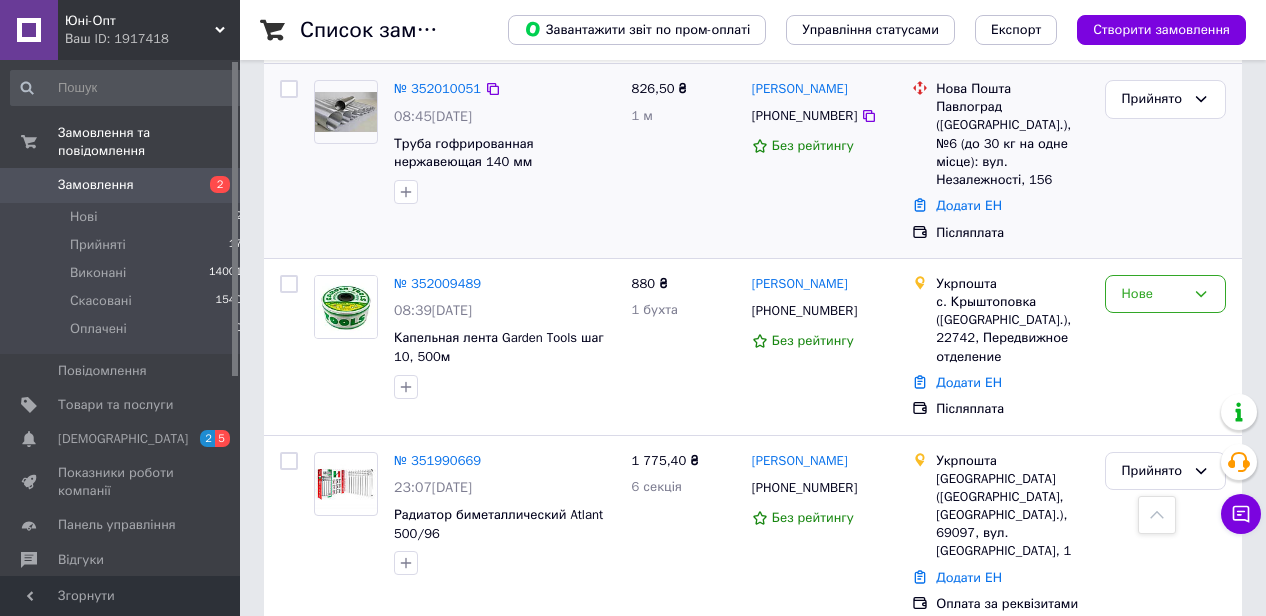 click on "Нове" at bounding box center [1153, 294] 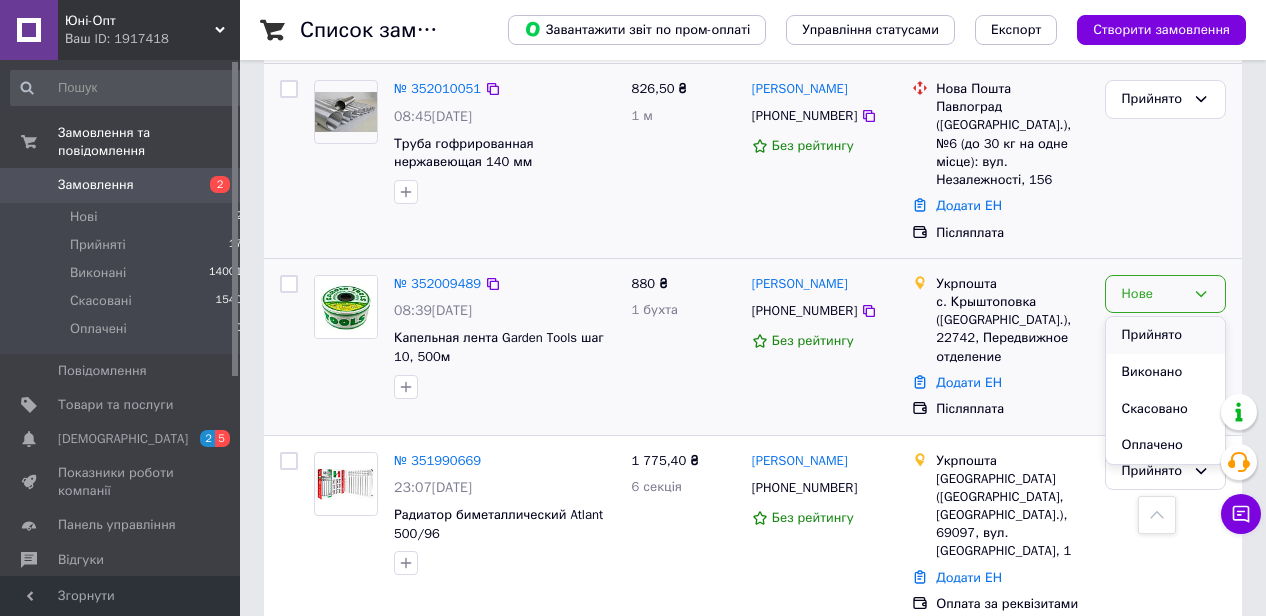 click on "Прийнято" at bounding box center [1165, 335] 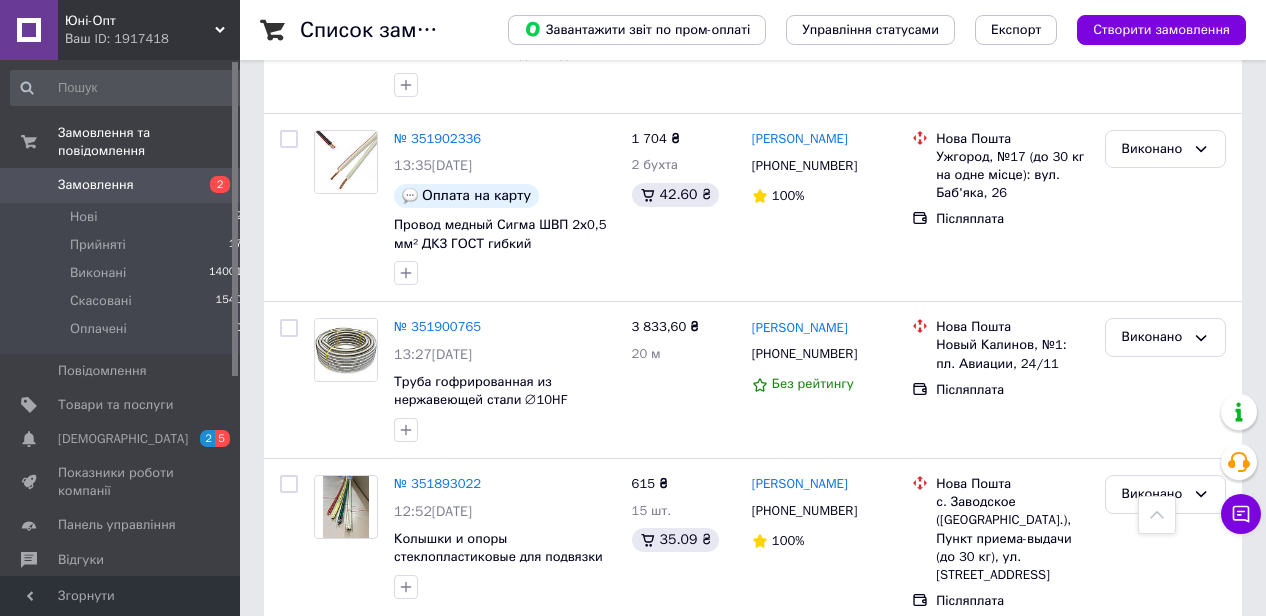 scroll, scrollTop: 2912, scrollLeft: 0, axis: vertical 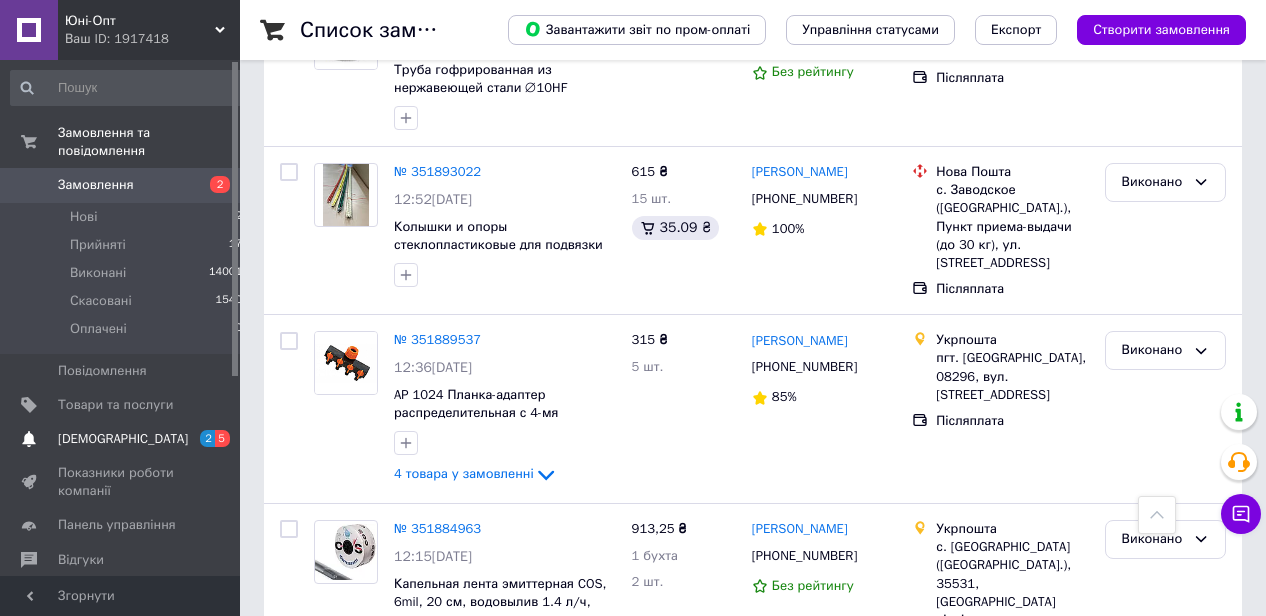 click on "[DEMOGRAPHIC_DATA]" at bounding box center [123, 439] 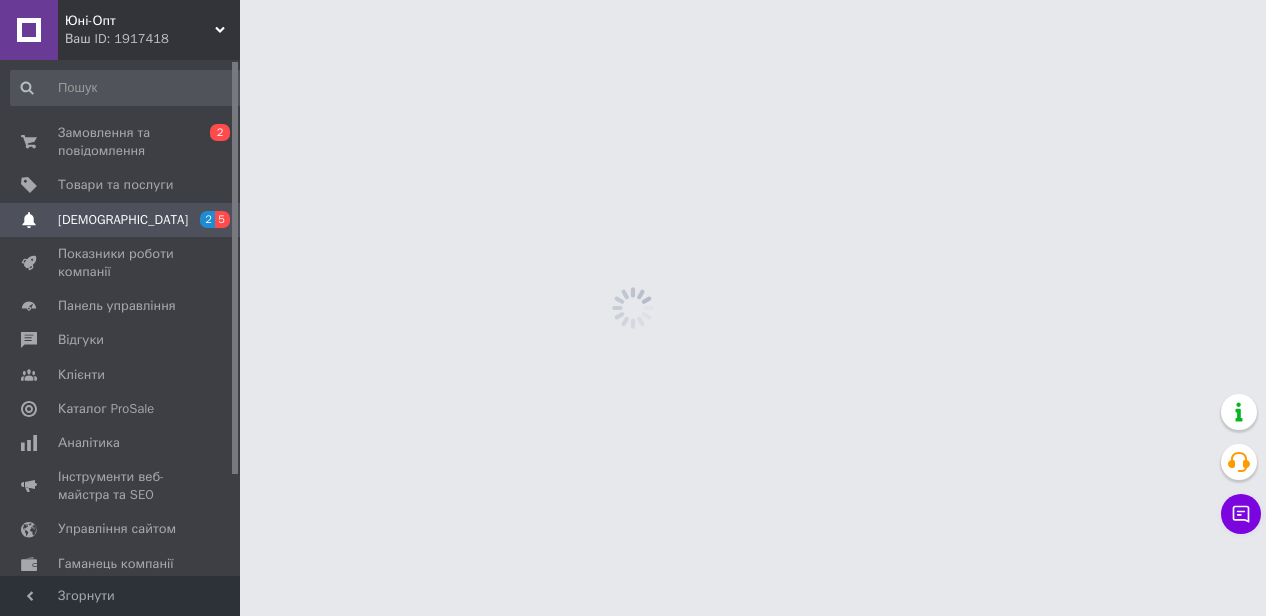scroll, scrollTop: 0, scrollLeft: 0, axis: both 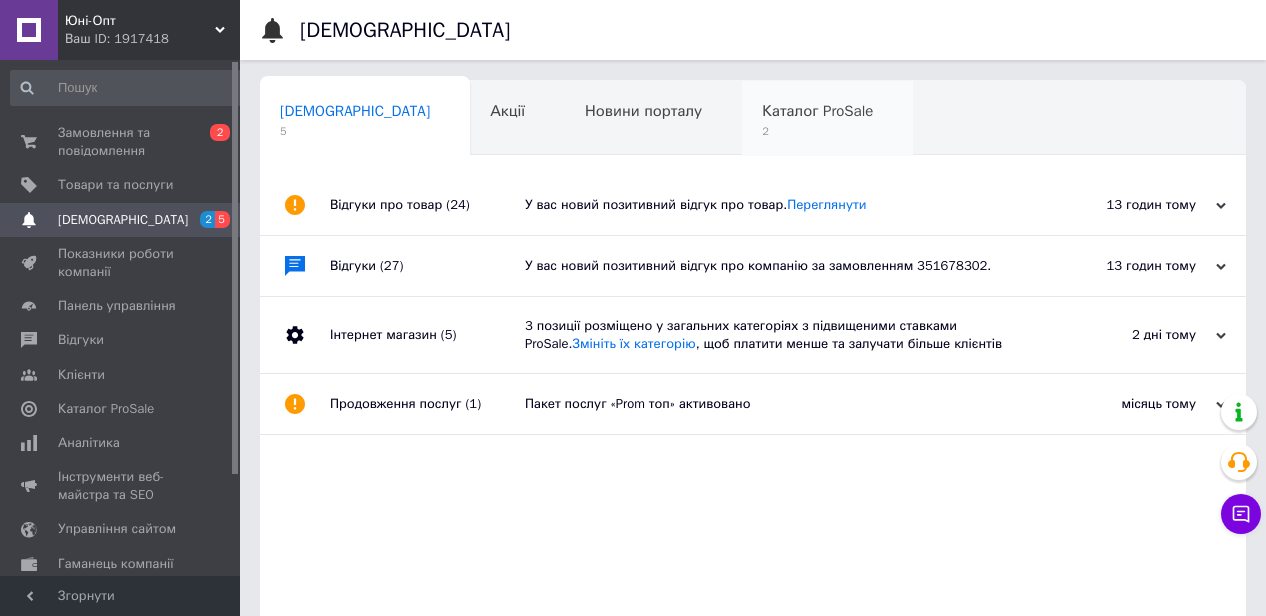 click on "Каталог ProSale" at bounding box center (817, 111) 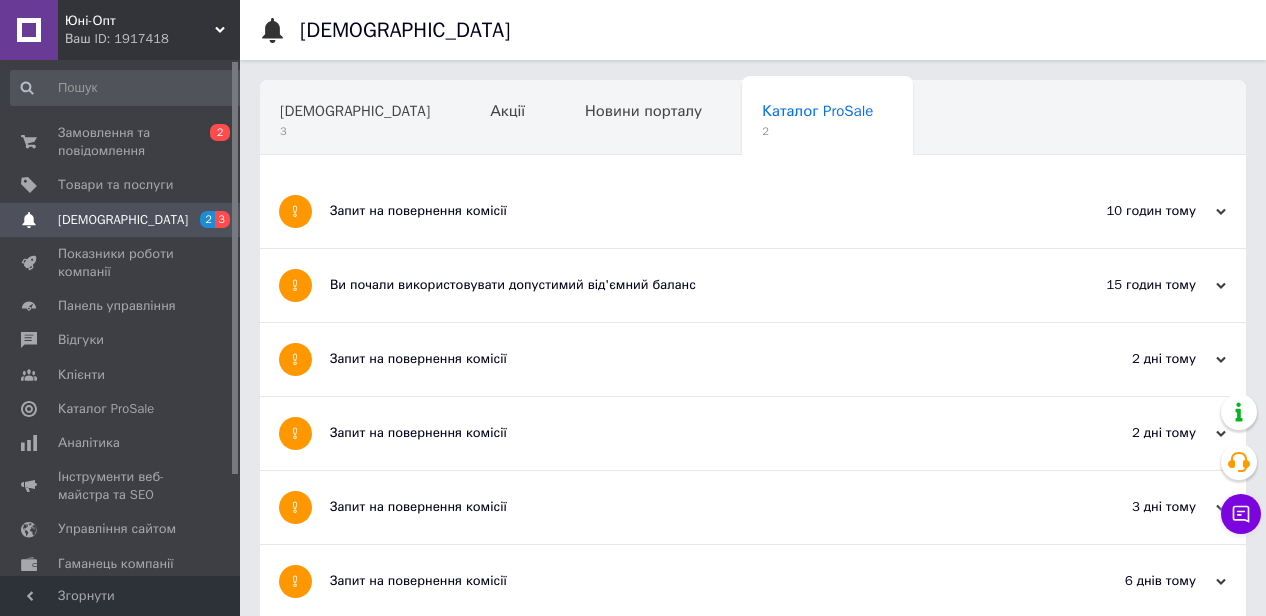 click on "15 годин тому 09.07.2025" at bounding box center [1136, 285] 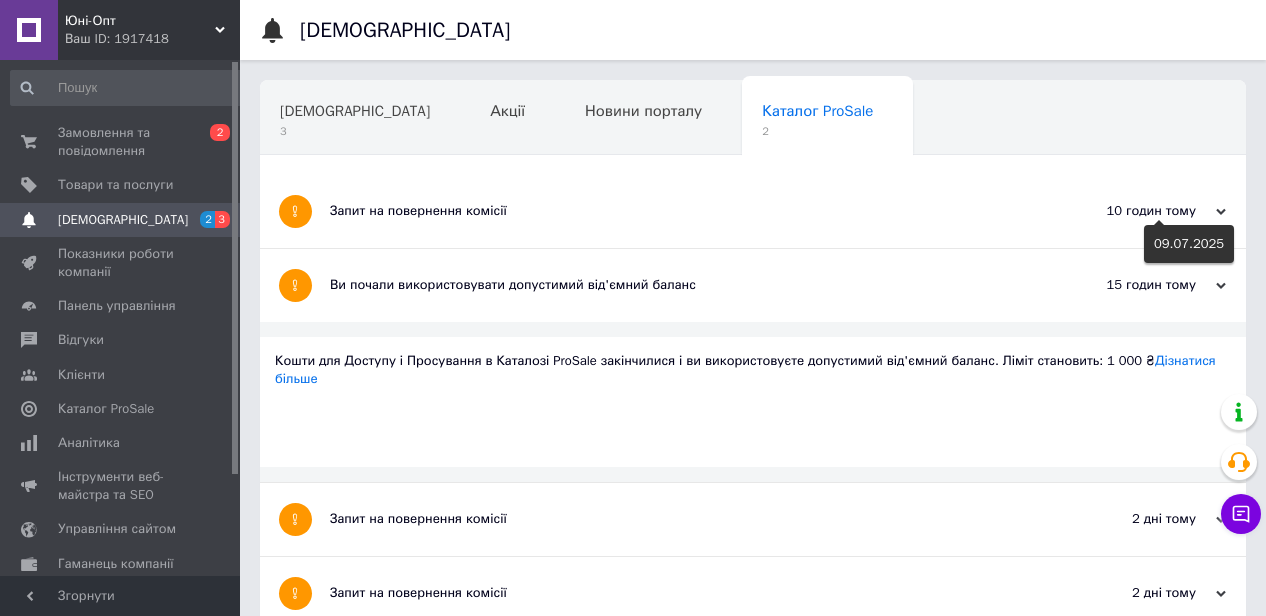 click 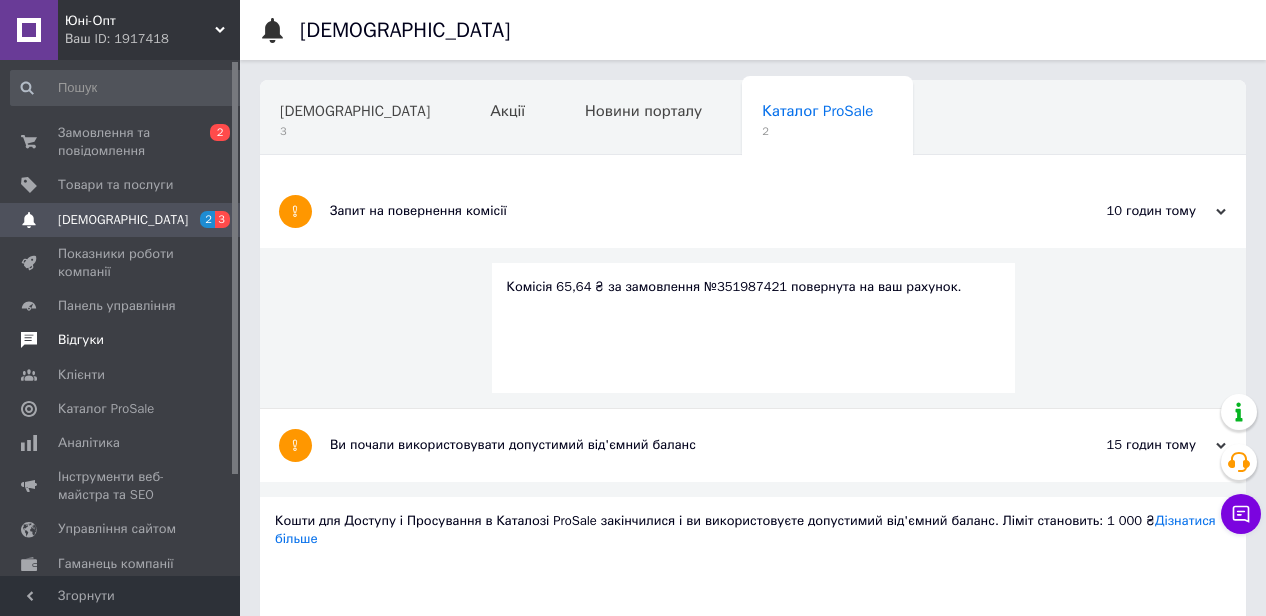 click on "Відгуки" at bounding box center (121, 340) 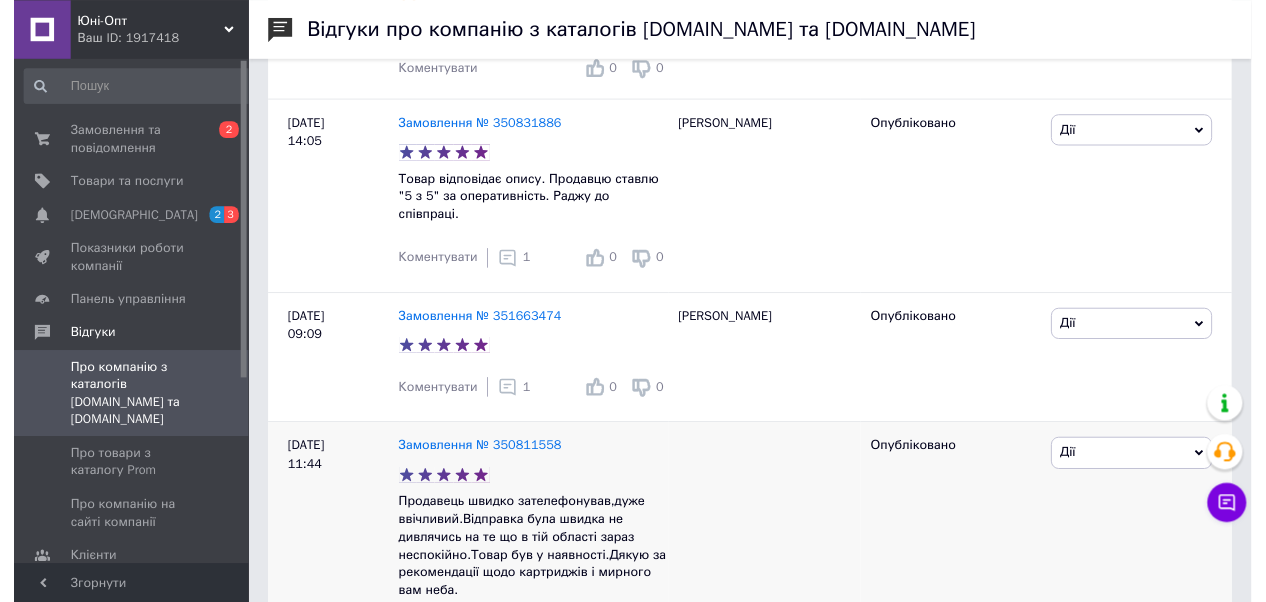 scroll, scrollTop: 624, scrollLeft: 0, axis: vertical 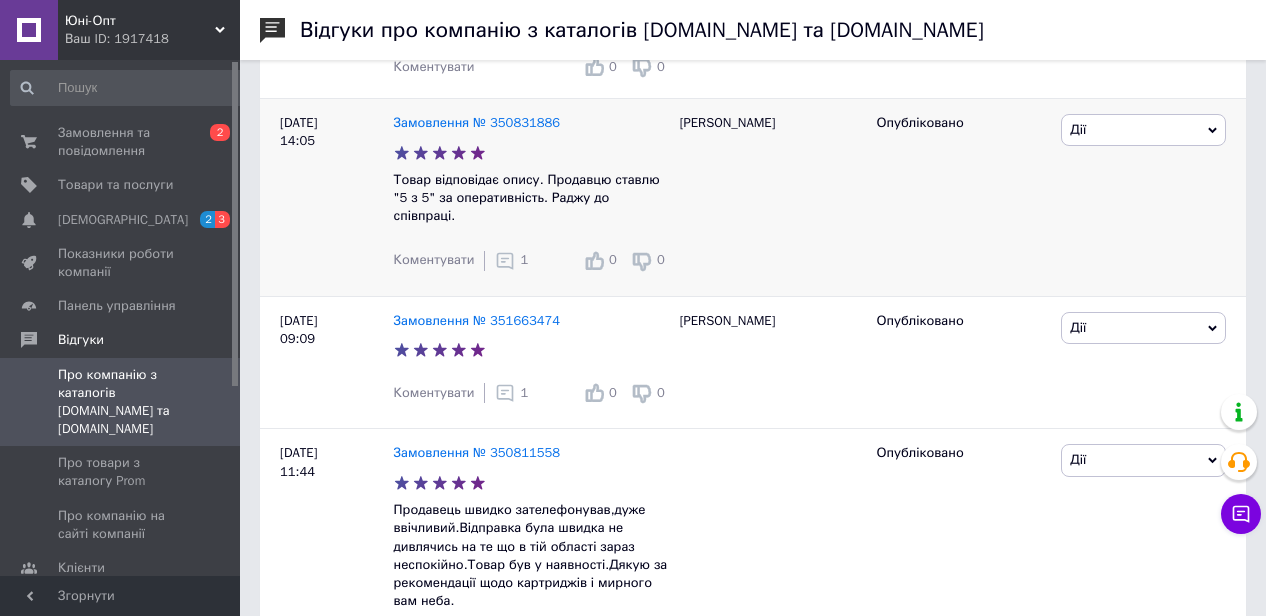 click 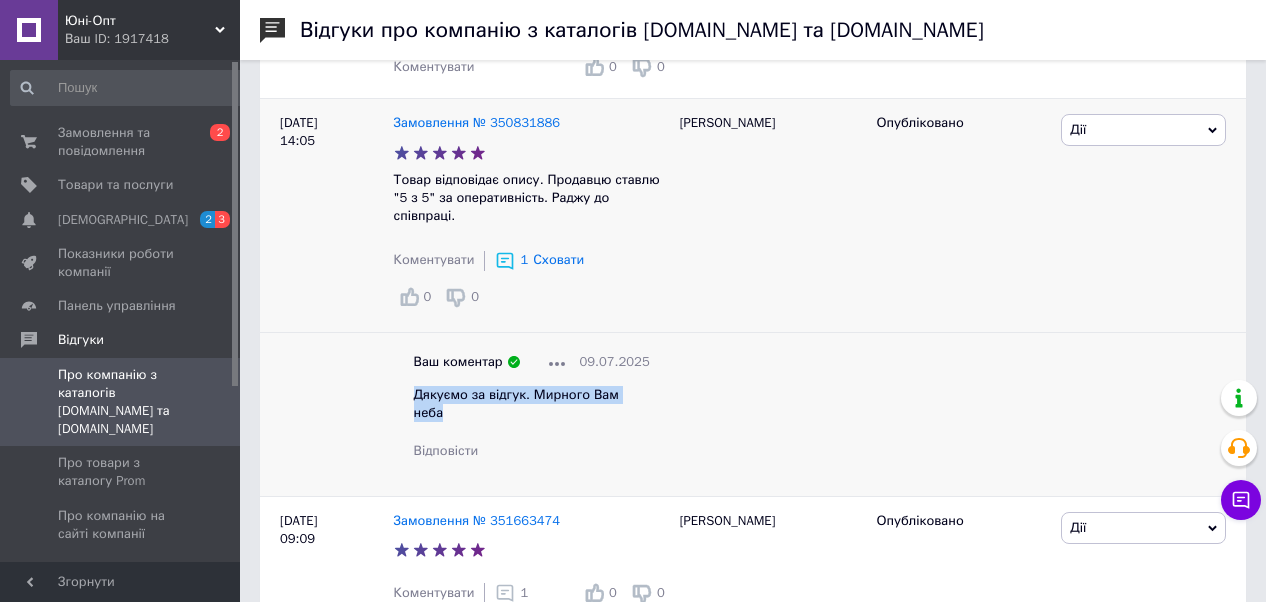 drag, startPoint x: 608, startPoint y: 351, endPoint x: 402, endPoint y: 351, distance: 206 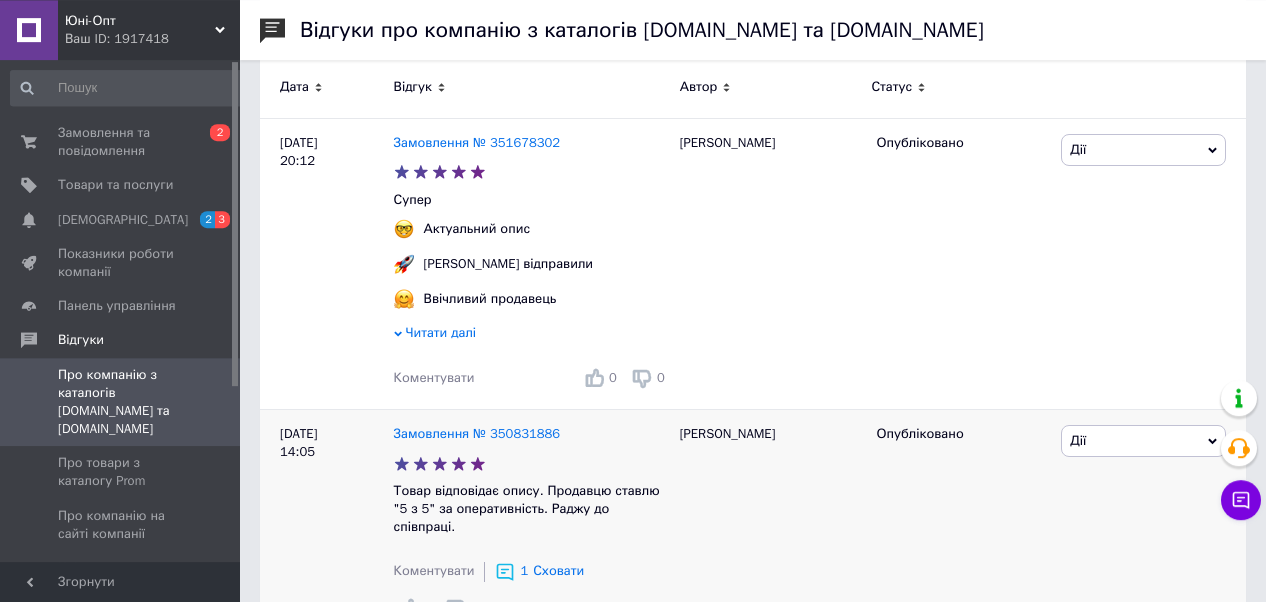 scroll, scrollTop: 312, scrollLeft: 0, axis: vertical 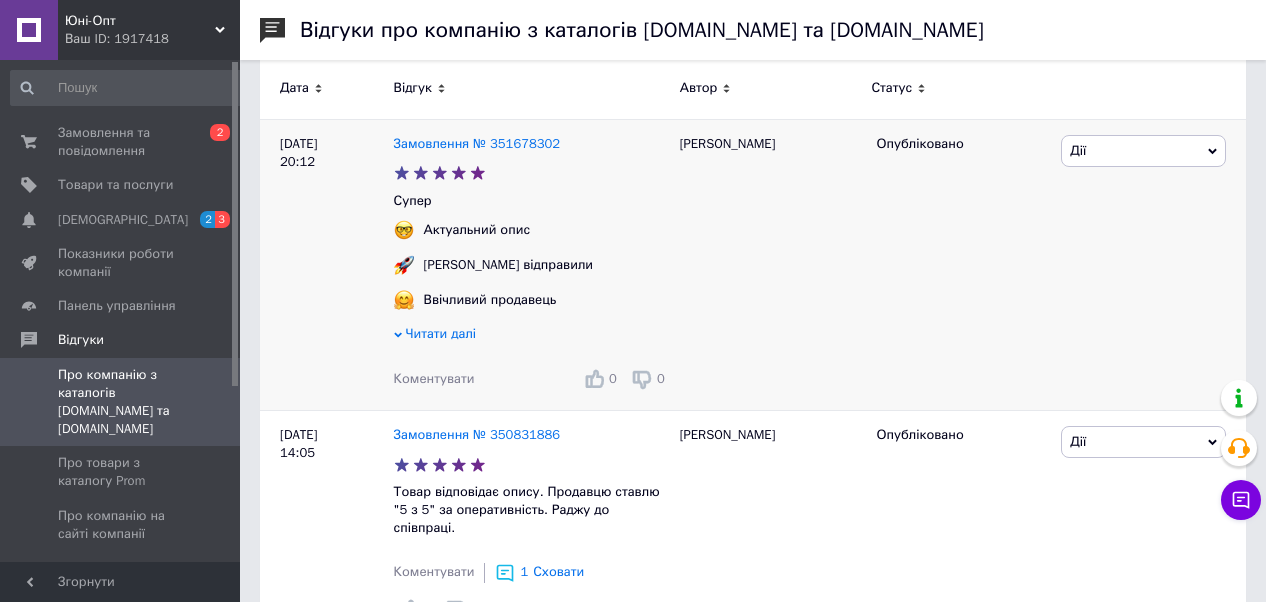 click on "Коментувати" at bounding box center [434, 378] 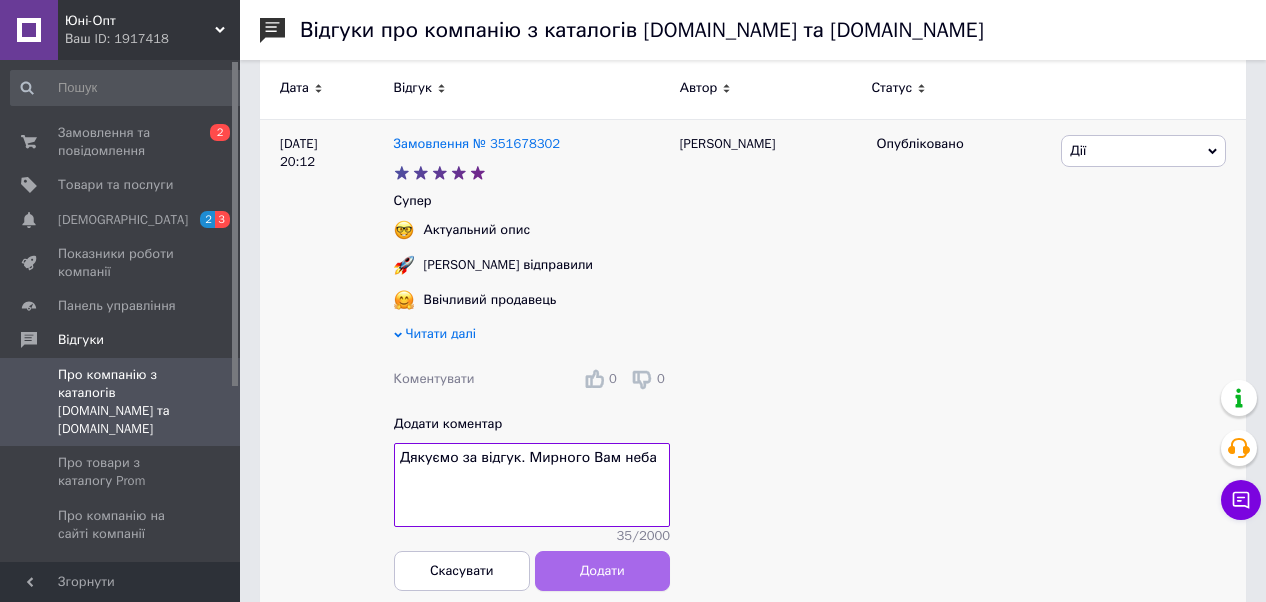 type on "Дякуємо за відгук. Мирного Вам неба" 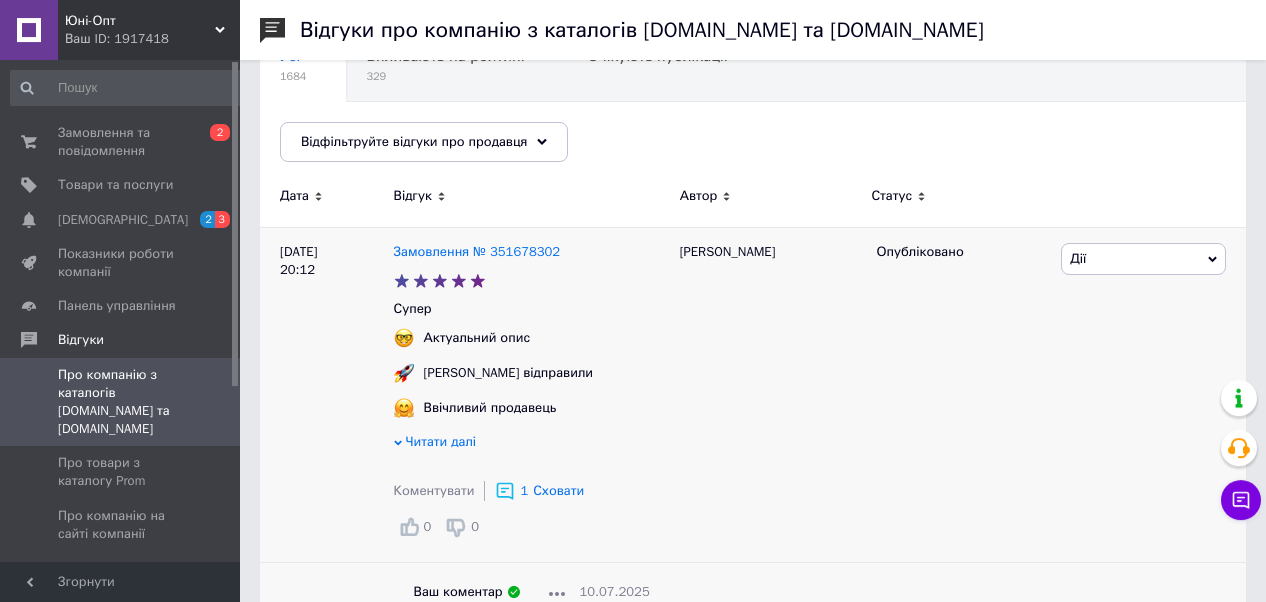 scroll, scrollTop: 312, scrollLeft: 0, axis: vertical 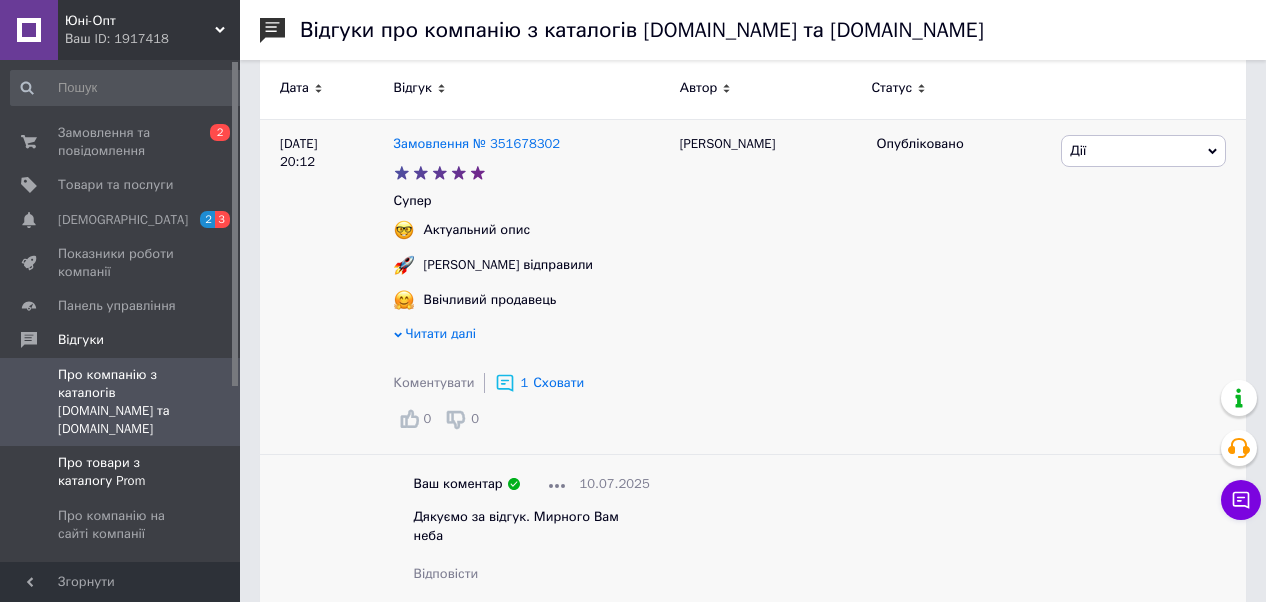 click on "Про товари з каталогу Prom" at bounding box center [121, 472] 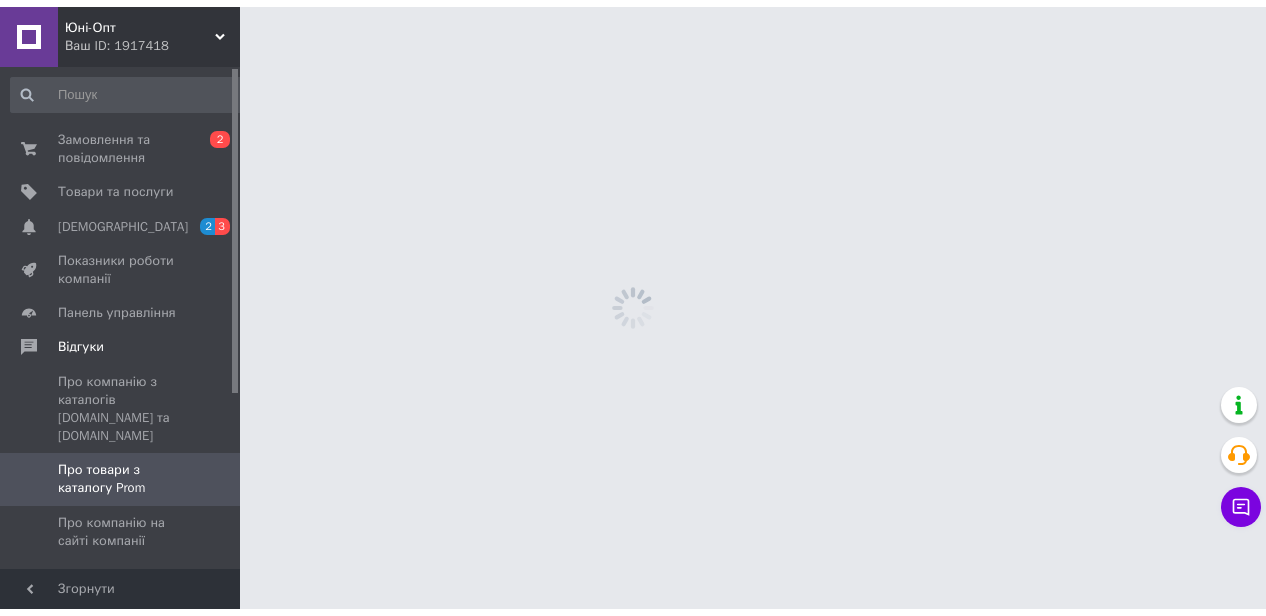 scroll, scrollTop: 0, scrollLeft: 0, axis: both 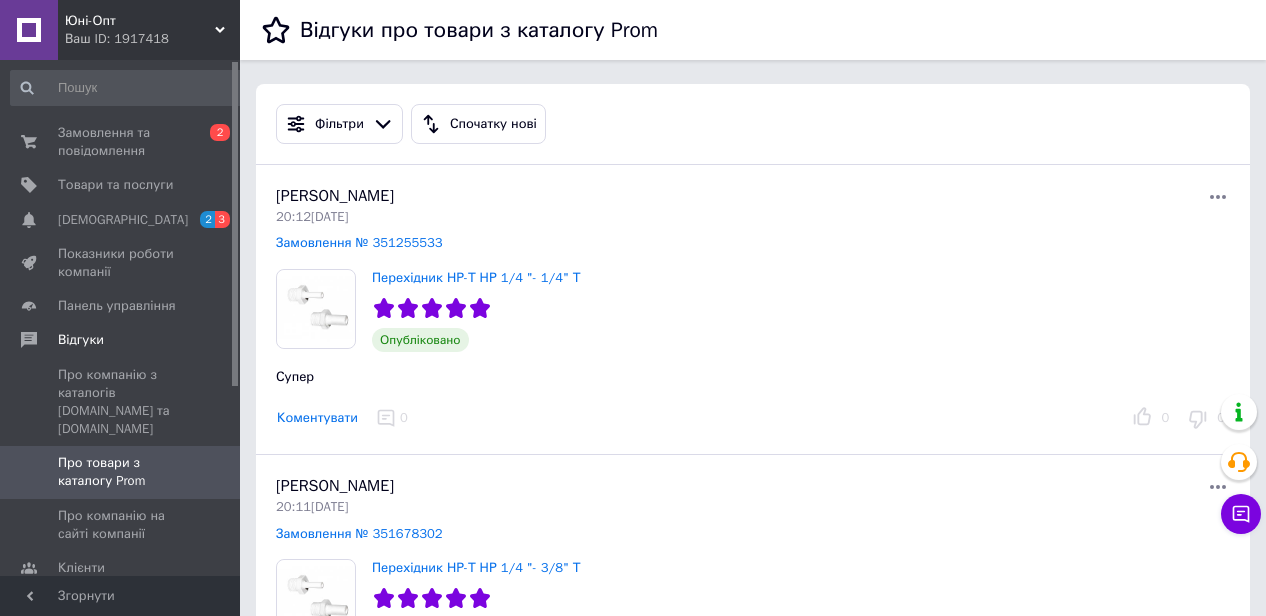 click on "Коментувати" at bounding box center [317, 418] 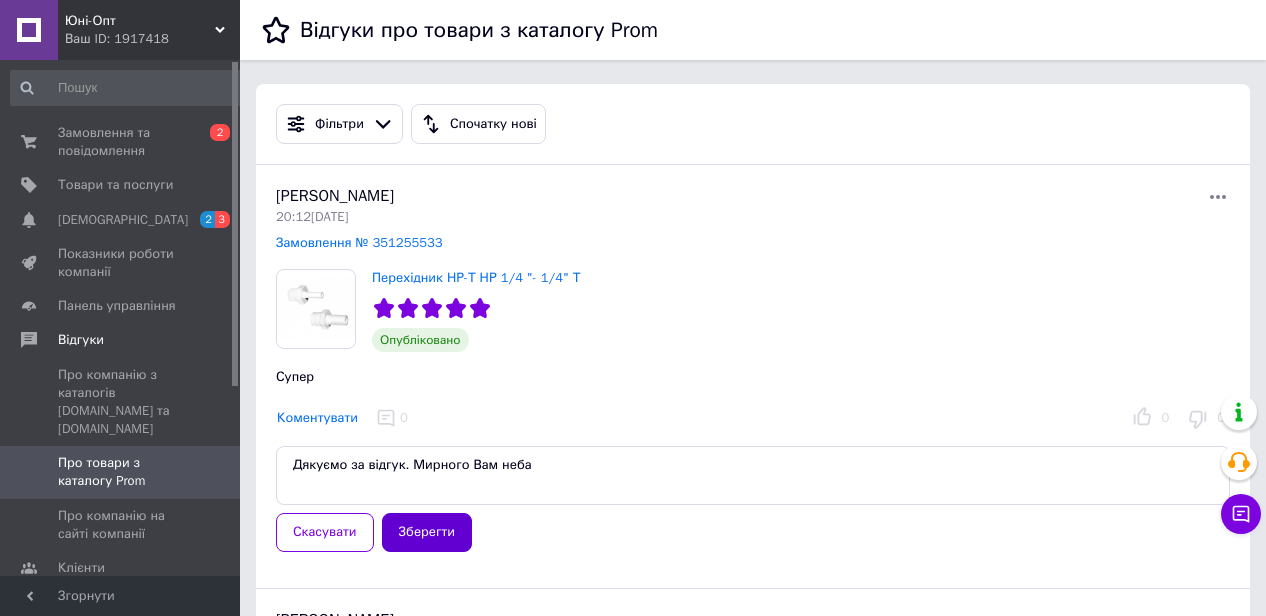 type on "Дякуємо за відгук. Мирного Вам неба" 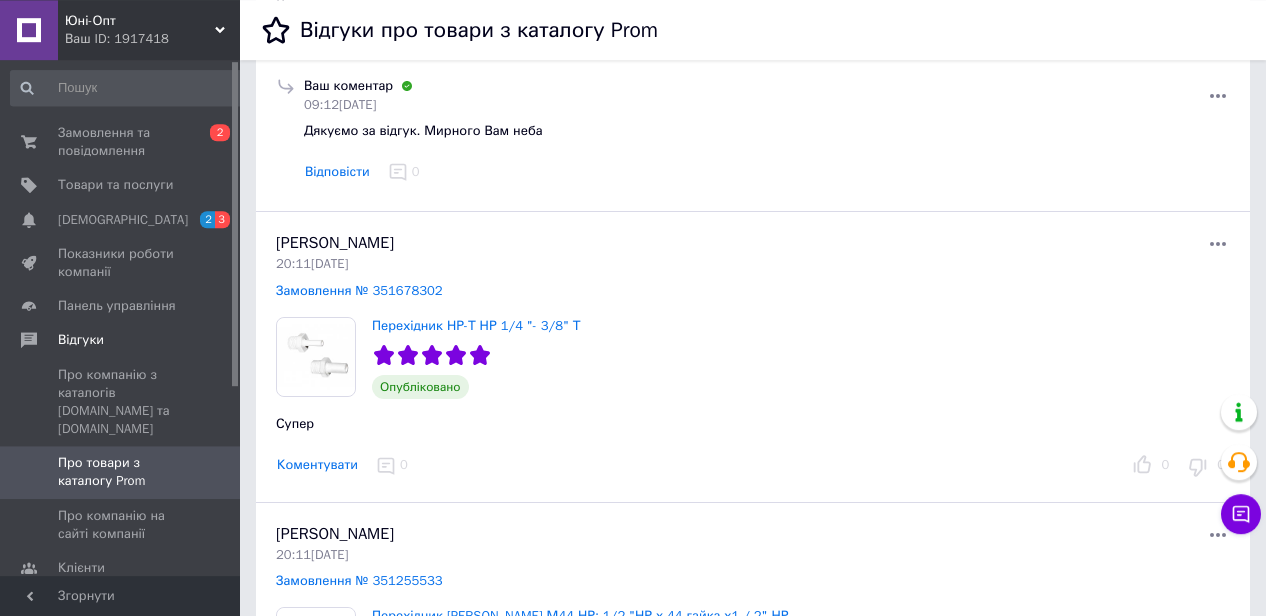 scroll, scrollTop: 416, scrollLeft: 0, axis: vertical 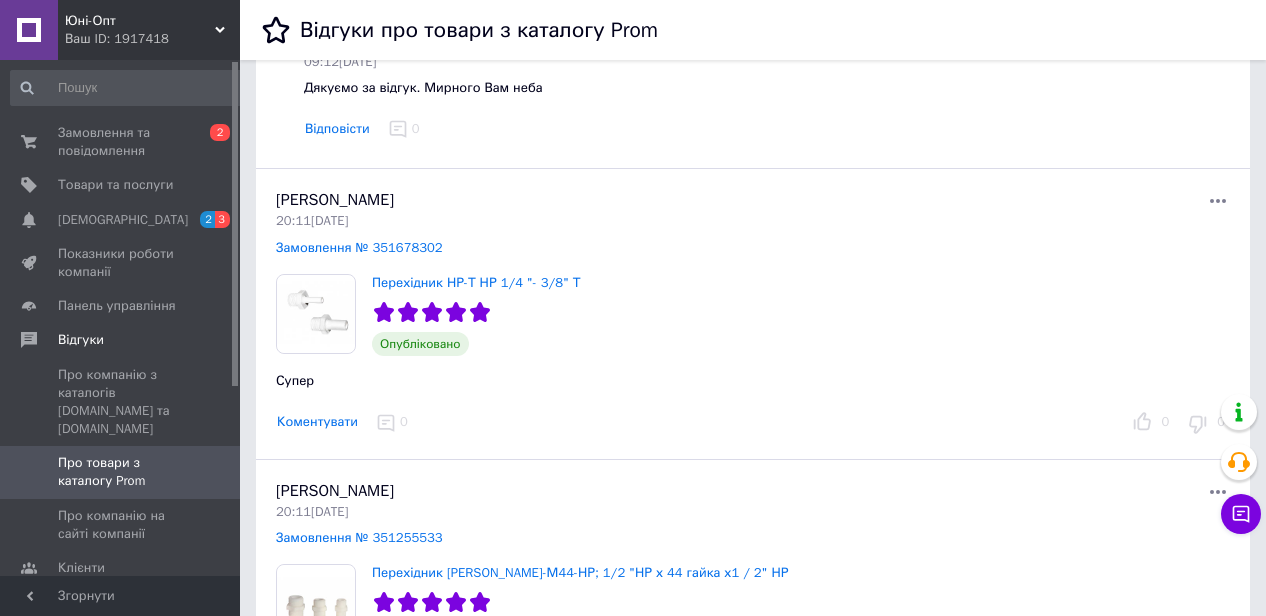 click on "Коментувати" at bounding box center (317, 422) 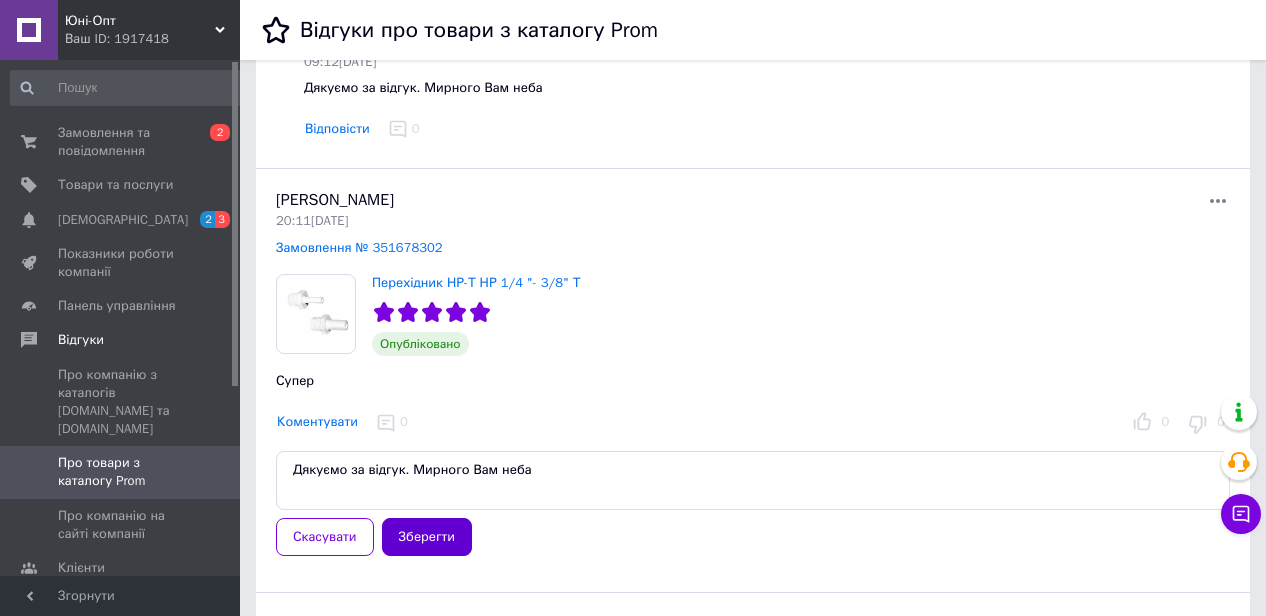 type on "Дякуємо за відгук. Мирного Вам неба" 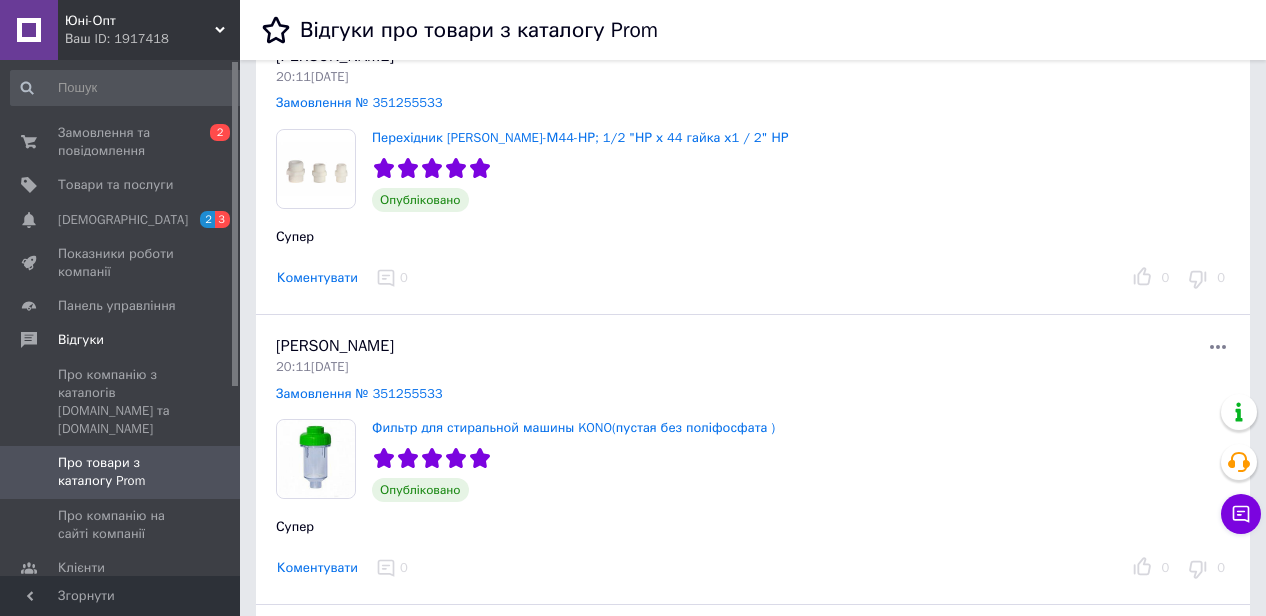 scroll, scrollTop: 877, scrollLeft: 0, axis: vertical 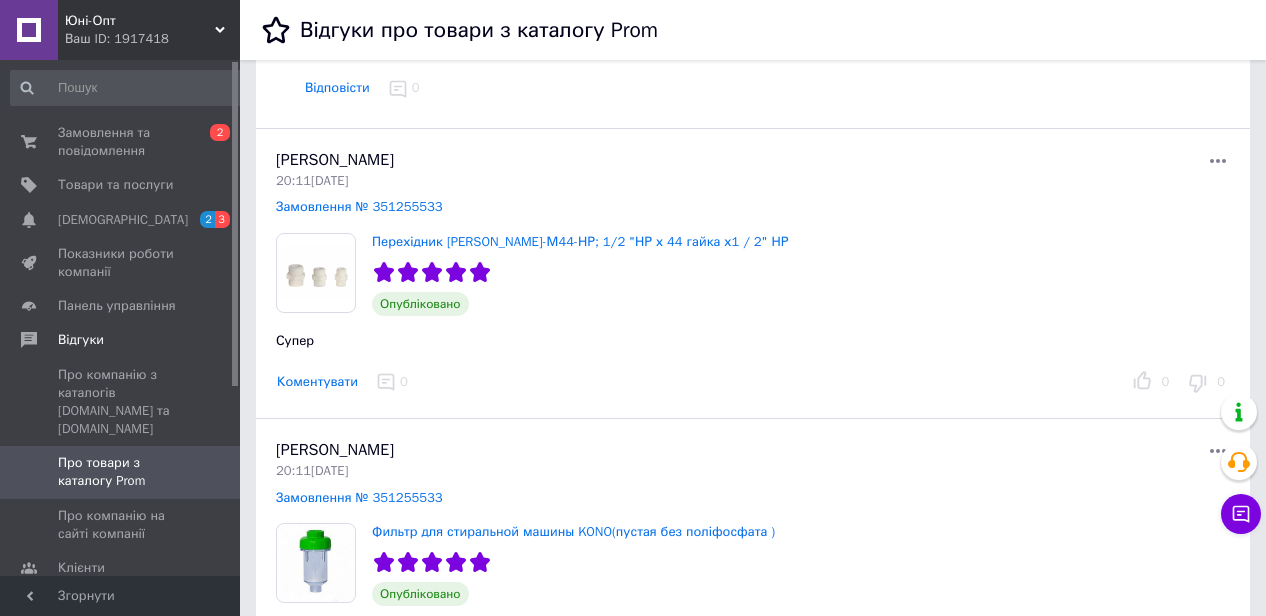click on "Коментувати" at bounding box center [317, 382] 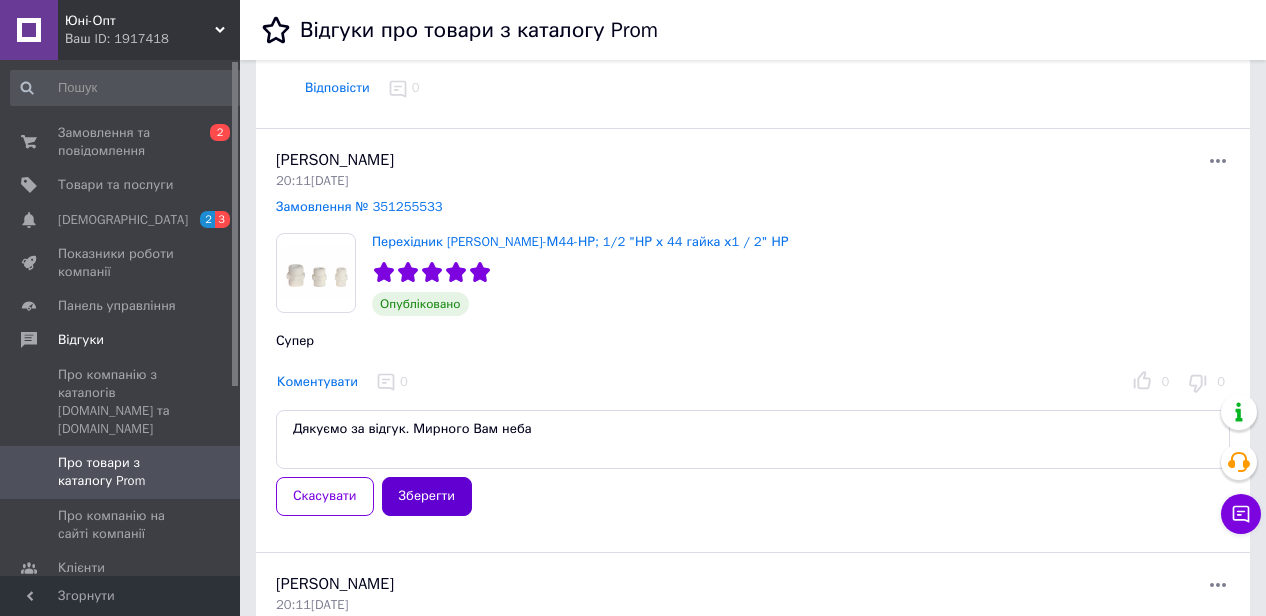 type on "Дякуємо за відгук. Мирного Вам неба" 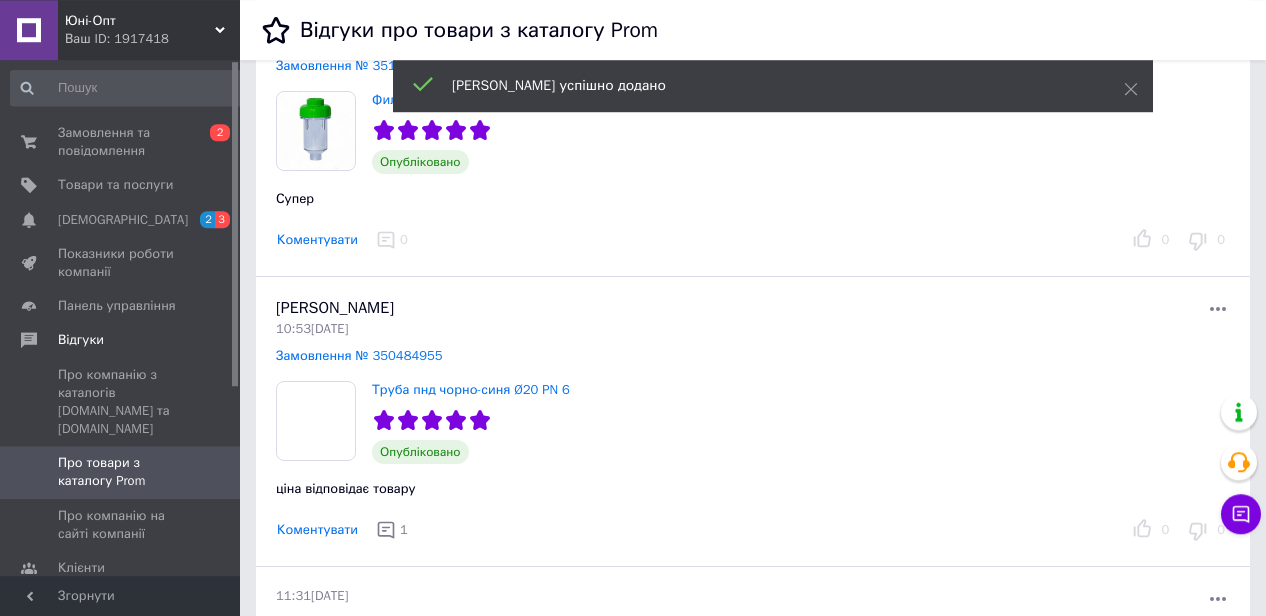scroll, scrollTop: 1352, scrollLeft: 0, axis: vertical 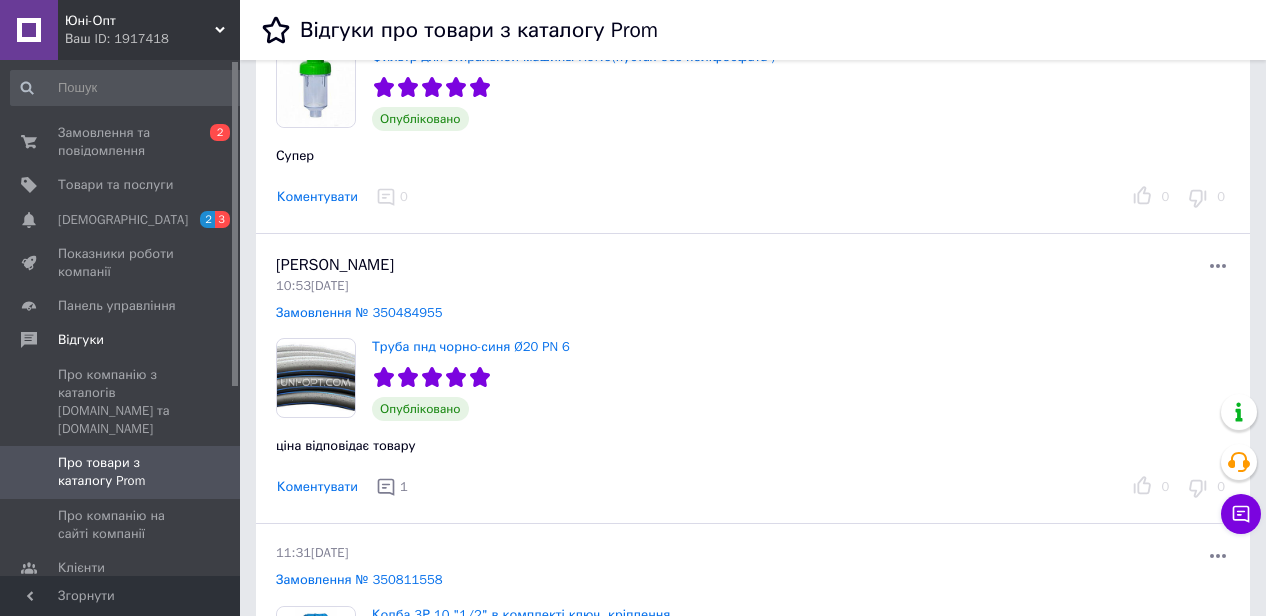 click on "Коментувати" at bounding box center (317, 197) 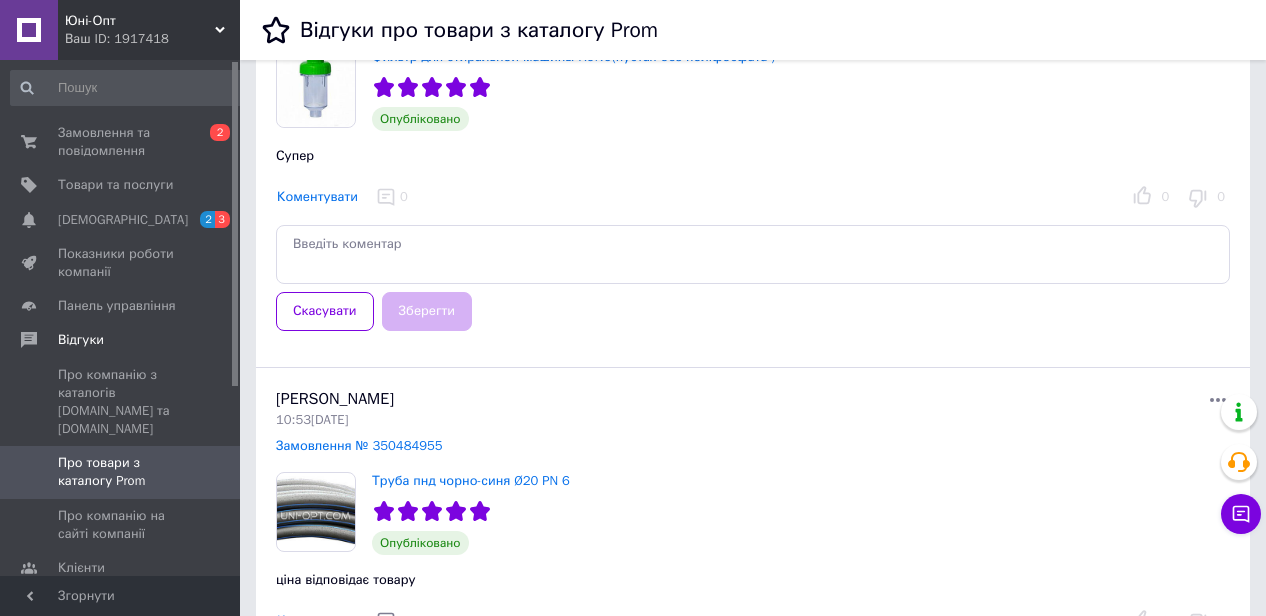 click at bounding box center [753, 254] 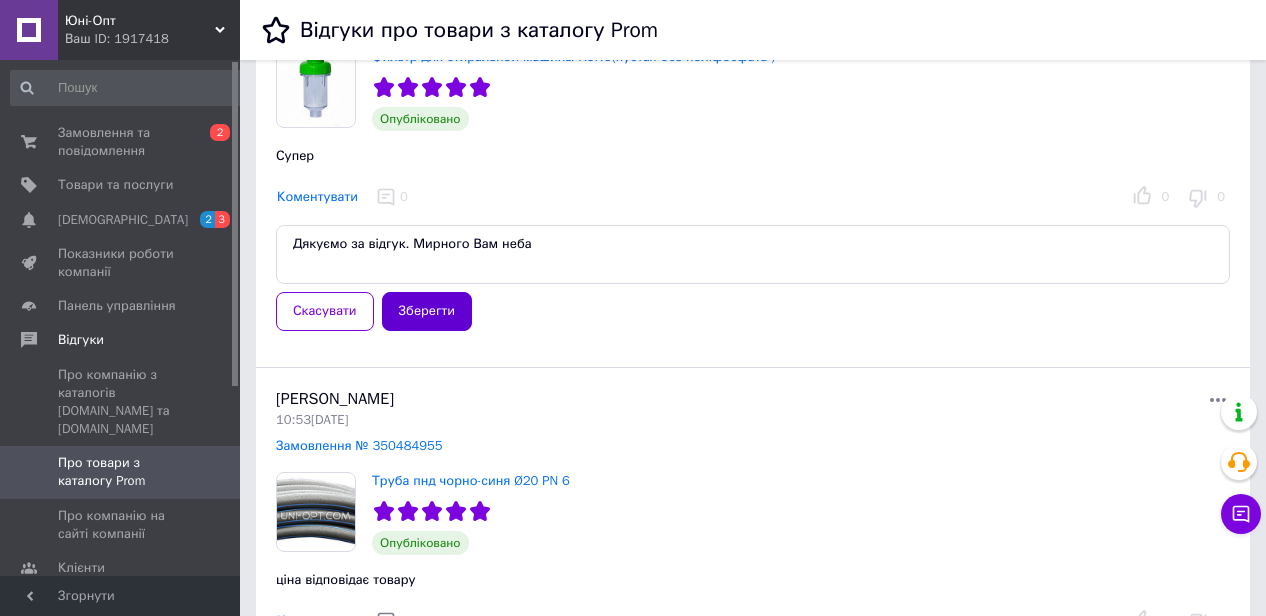 type on "Дякуємо за відгук. Мирного Вам неба" 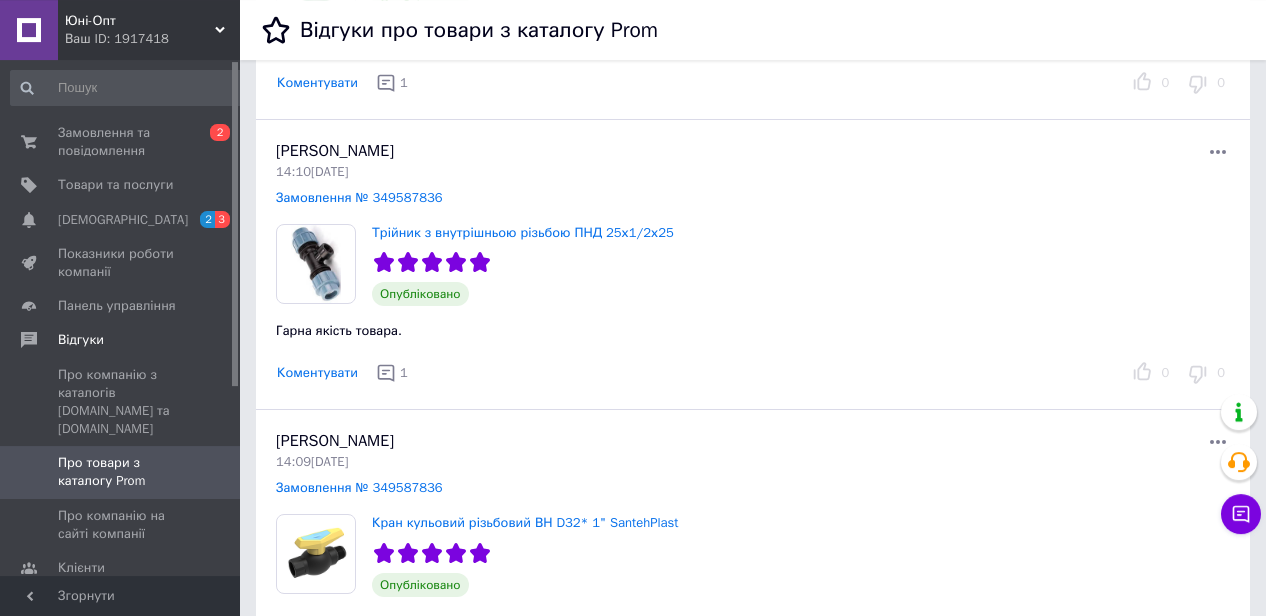 scroll, scrollTop: 2541, scrollLeft: 0, axis: vertical 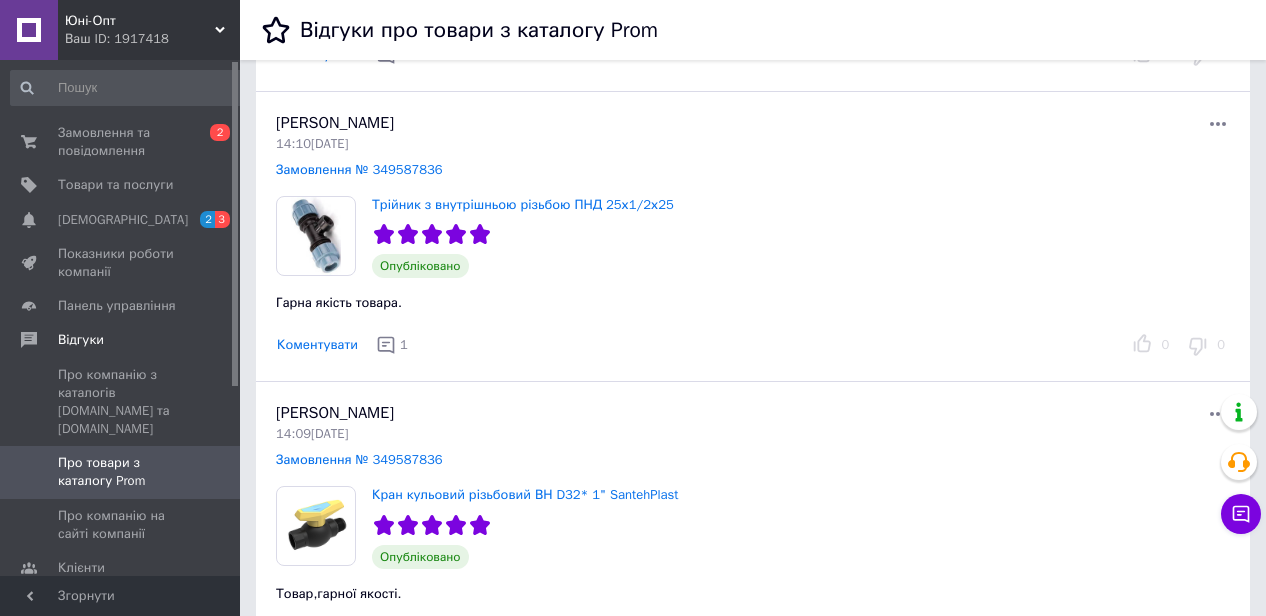 drag, startPoint x: 81, startPoint y: 154, endPoint x: 0, endPoint y: 73, distance: 114.5513 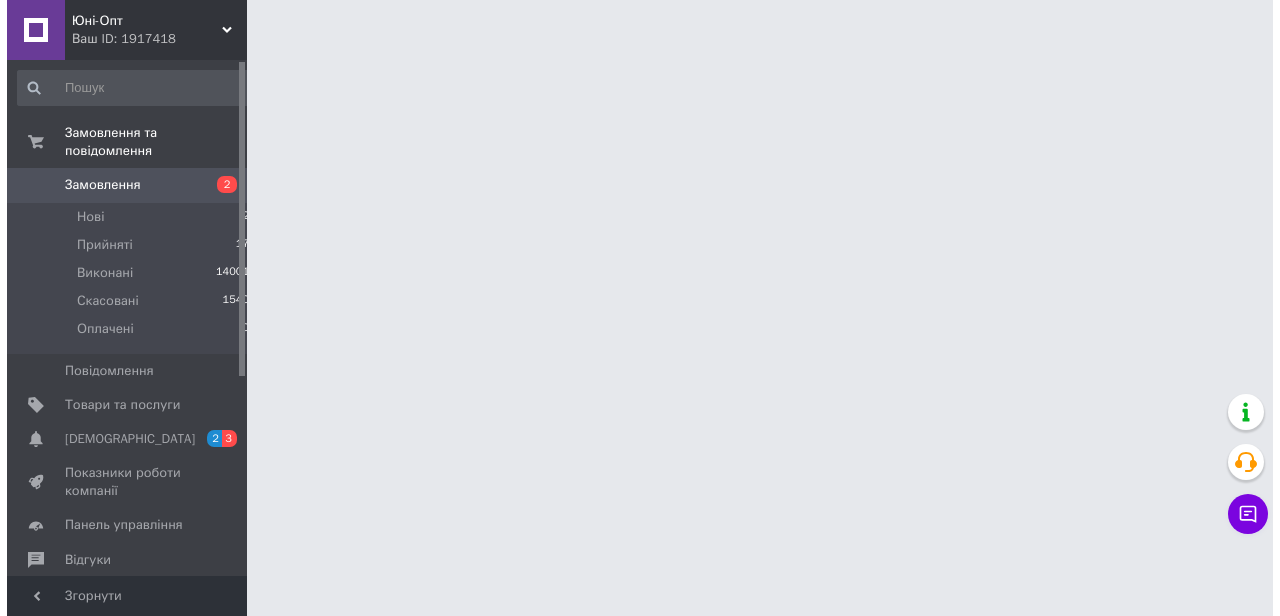 scroll, scrollTop: 0, scrollLeft: 0, axis: both 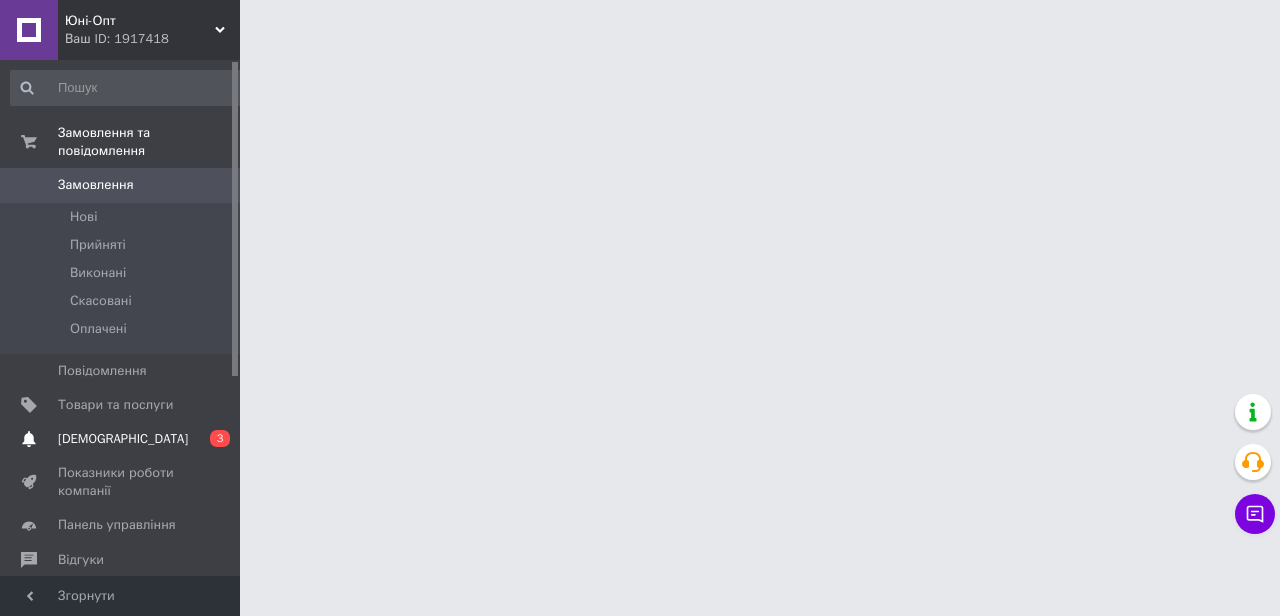 click on "[DEMOGRAPHIC_DATA]" at bounding box center [121, 439] 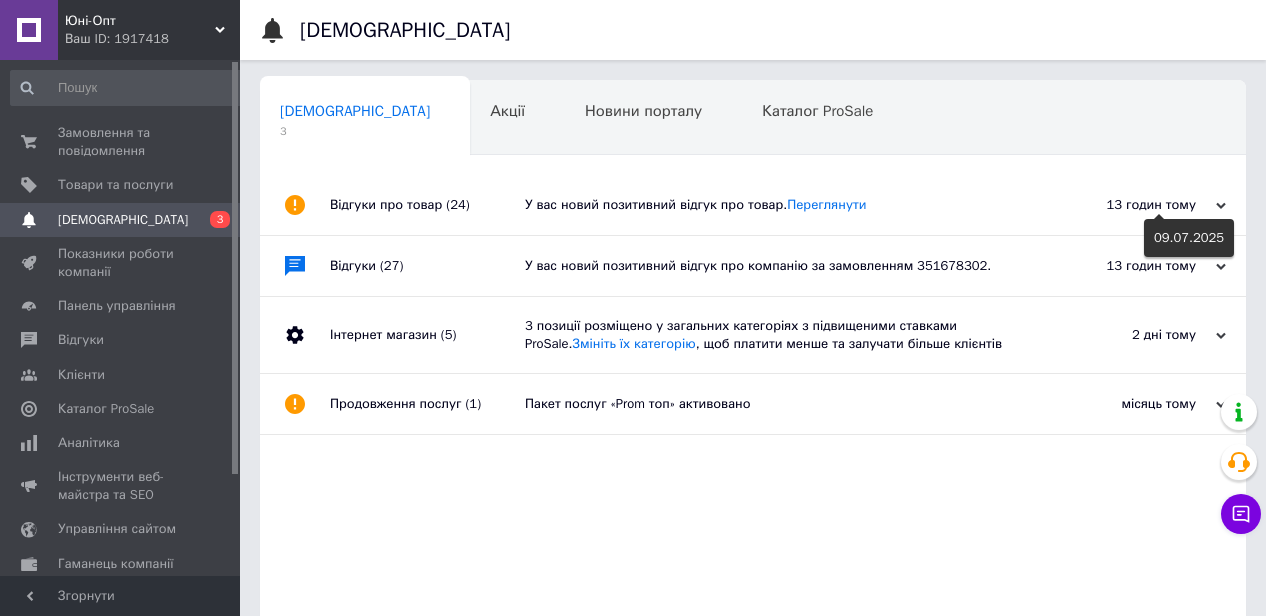 click on "13 годин тому [DATE]" at bounding box center (1136, 205) 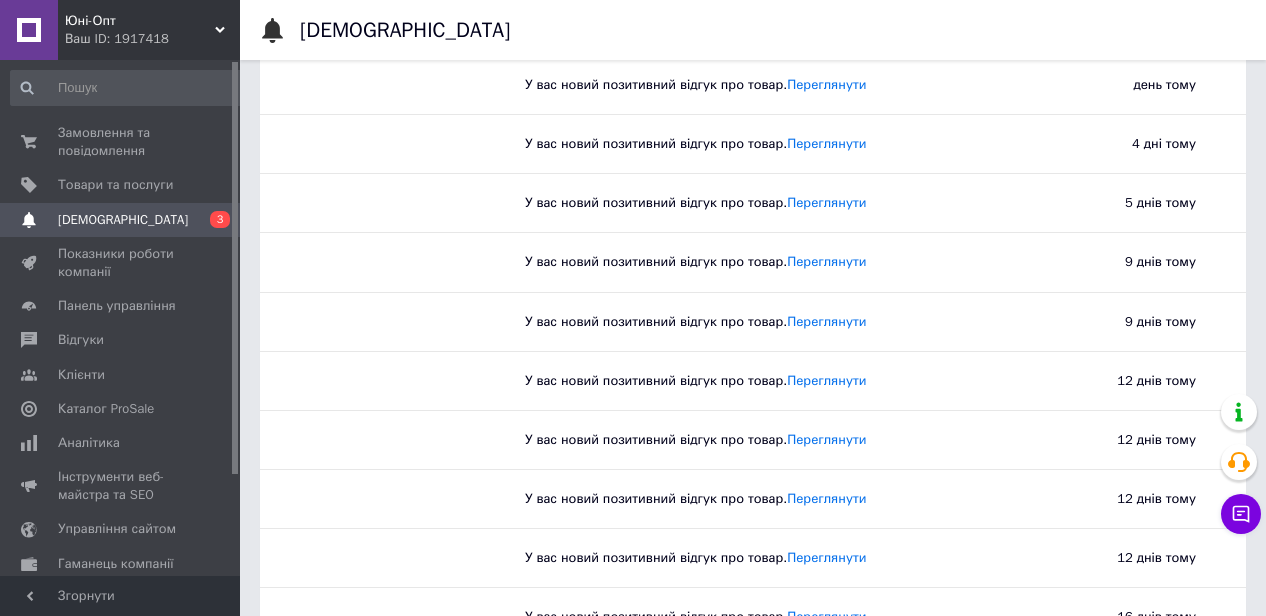 scroll, scrollTop: 0, scrollLeft: 0, axis: both 